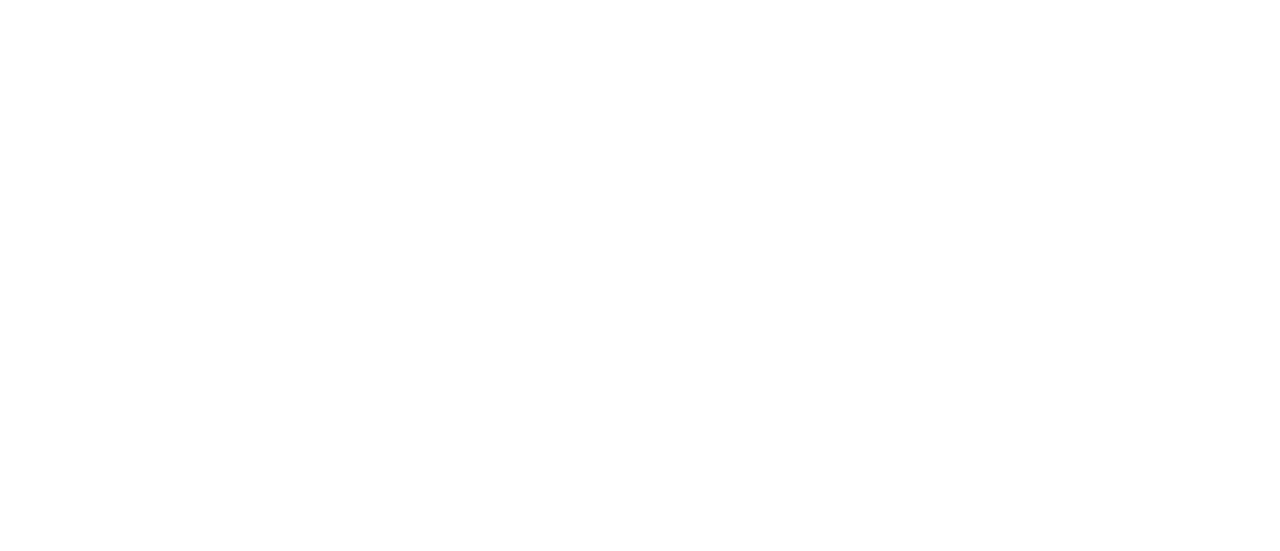 scroll, scrollTop: 0, scrollLeft: 0, axis: both 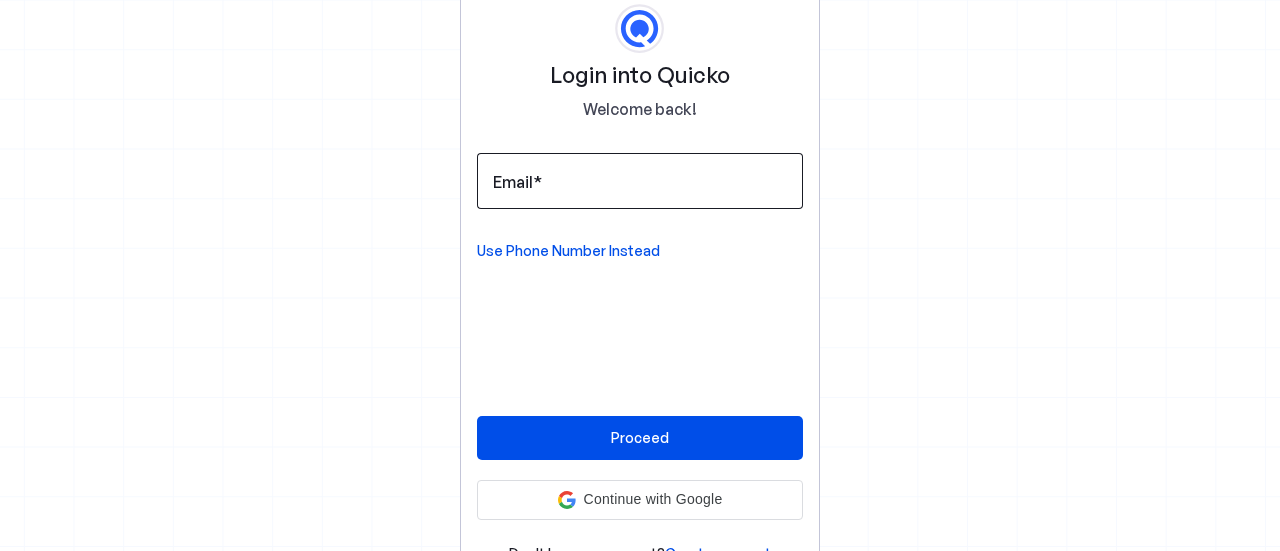 click on "Email" at bounding box center [640, 181] 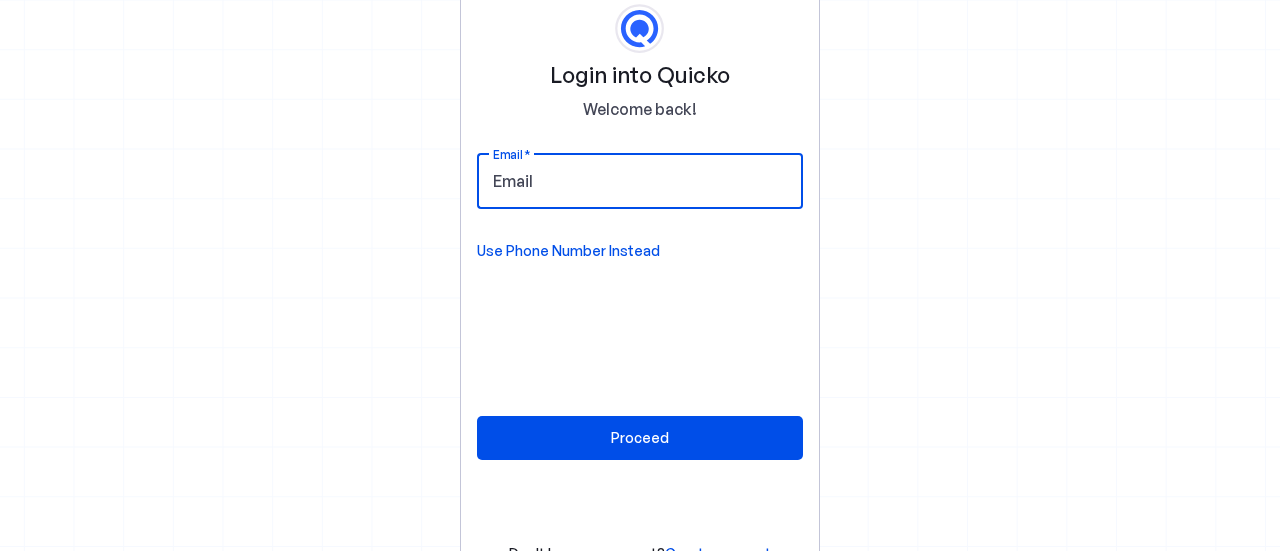 click on "Email" at bounding box center (640, 181) 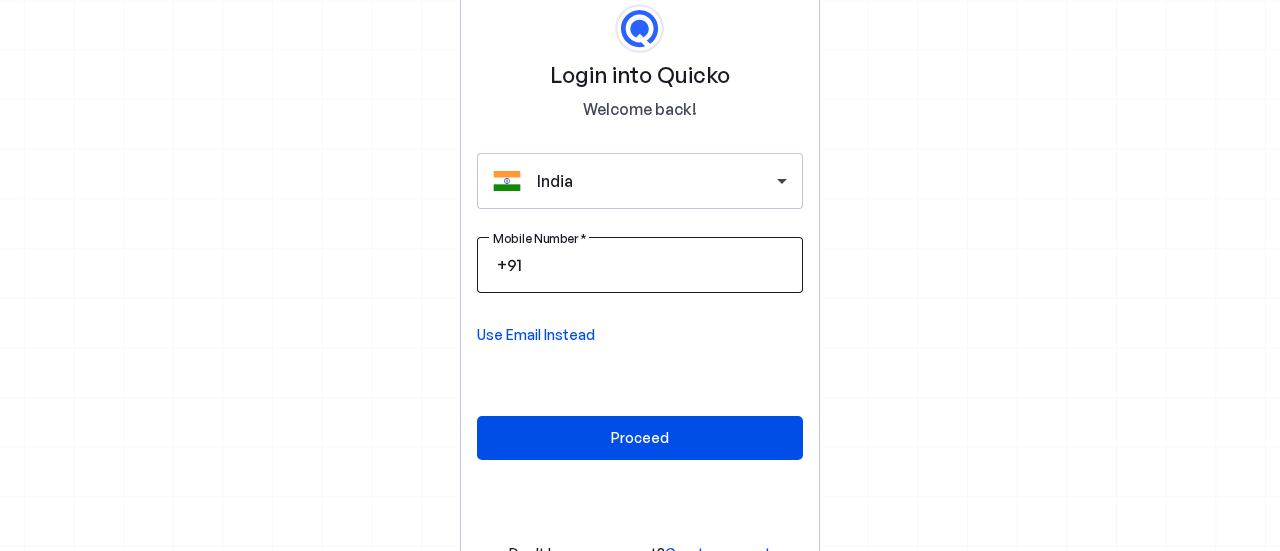 click on "Mobile Number" at bounding box center (656, 265) 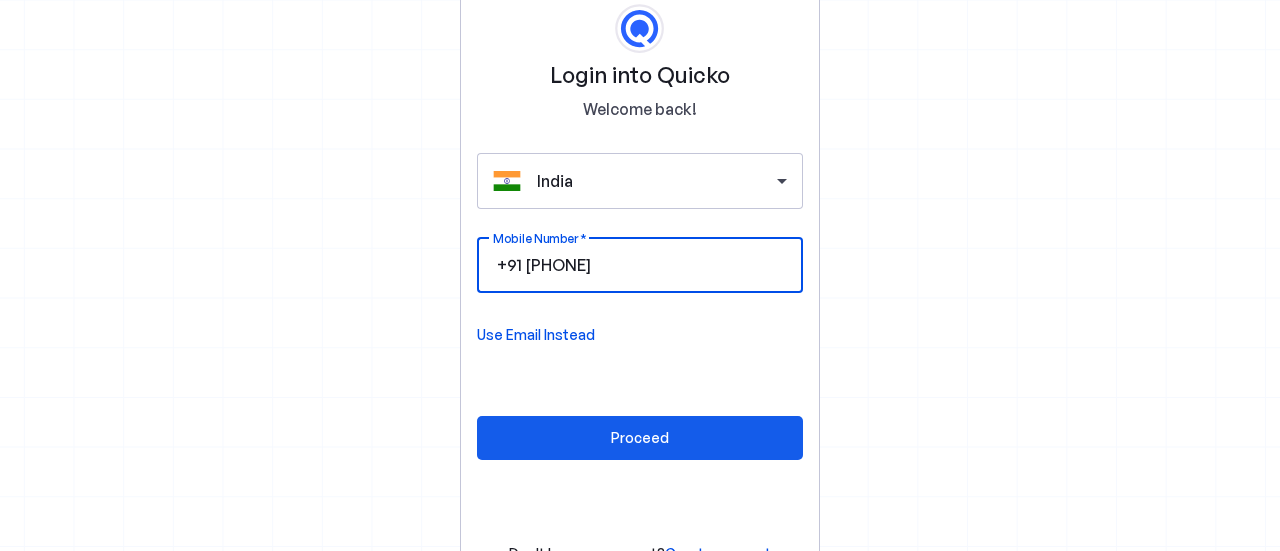 type on "9500788684" 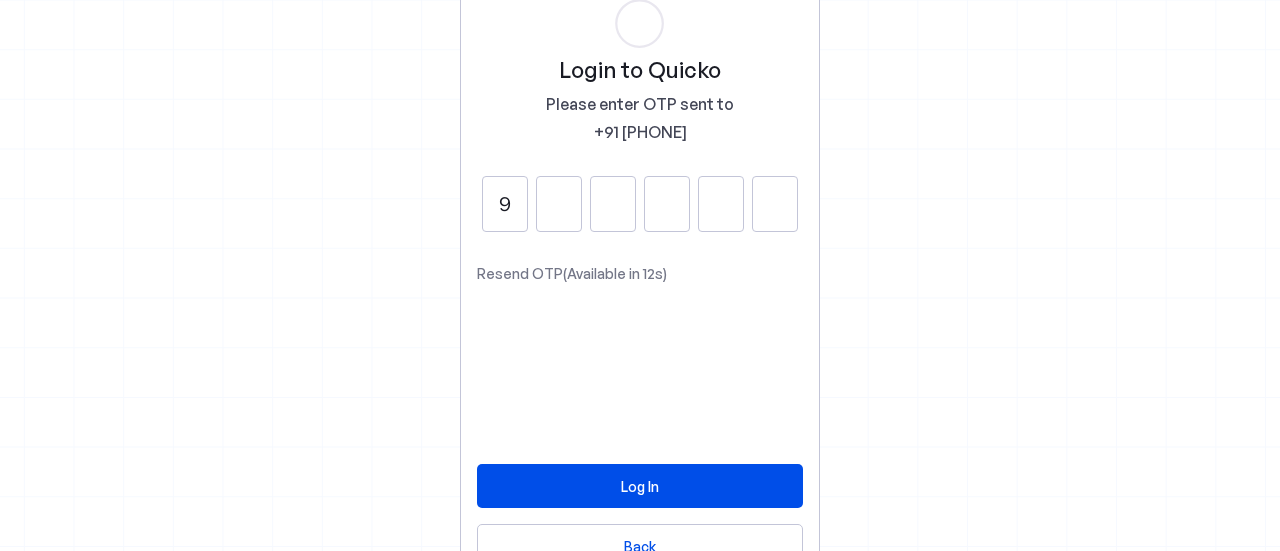 type on "9" 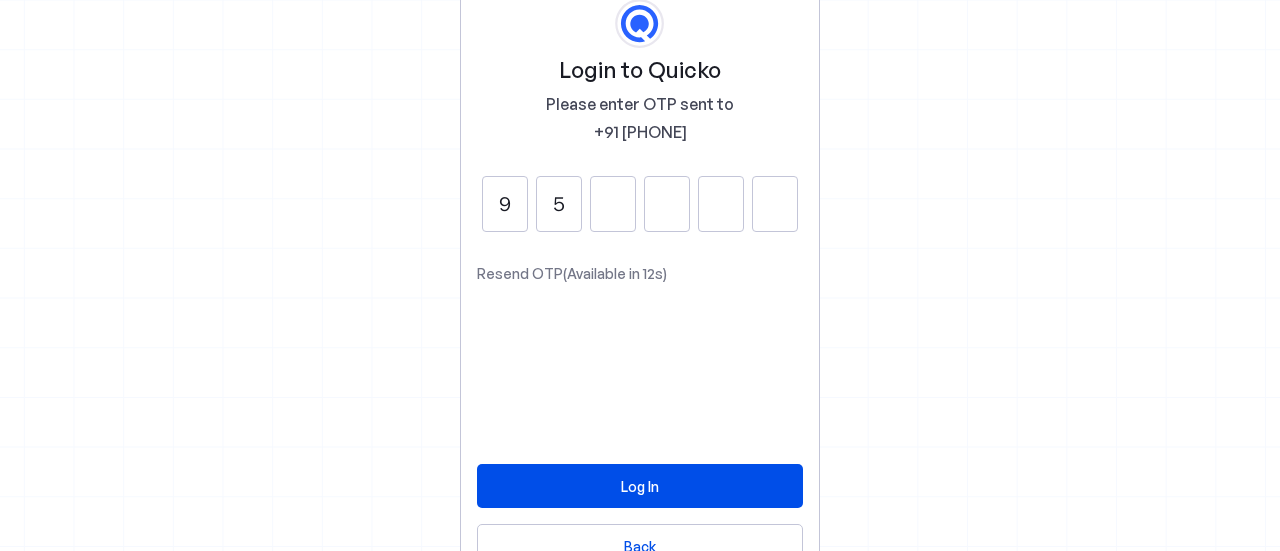 type on "5" 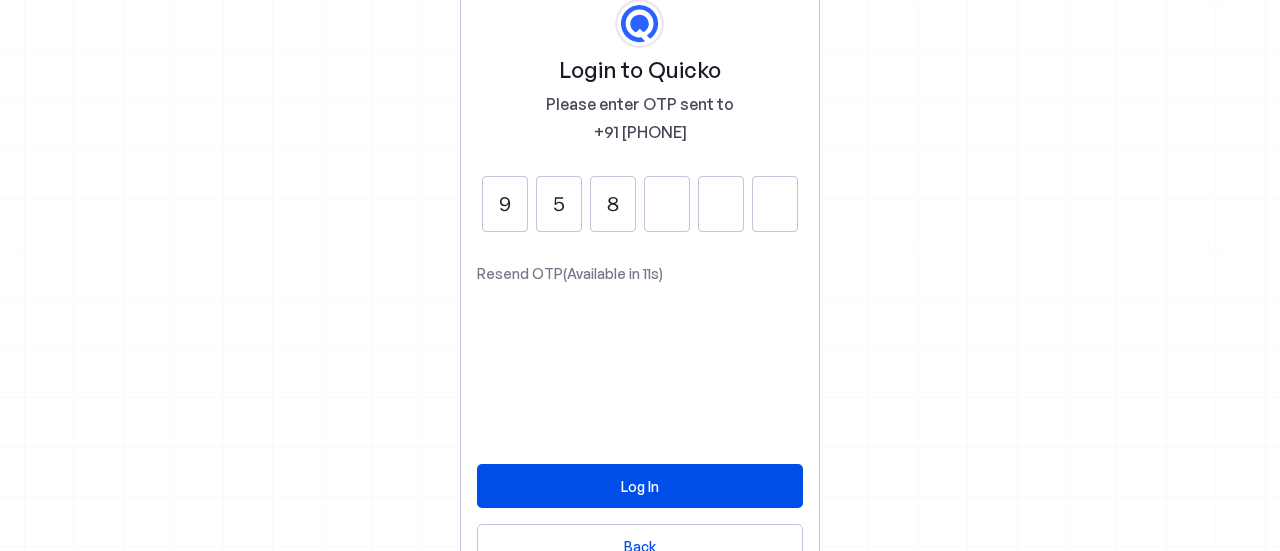 type on "8" 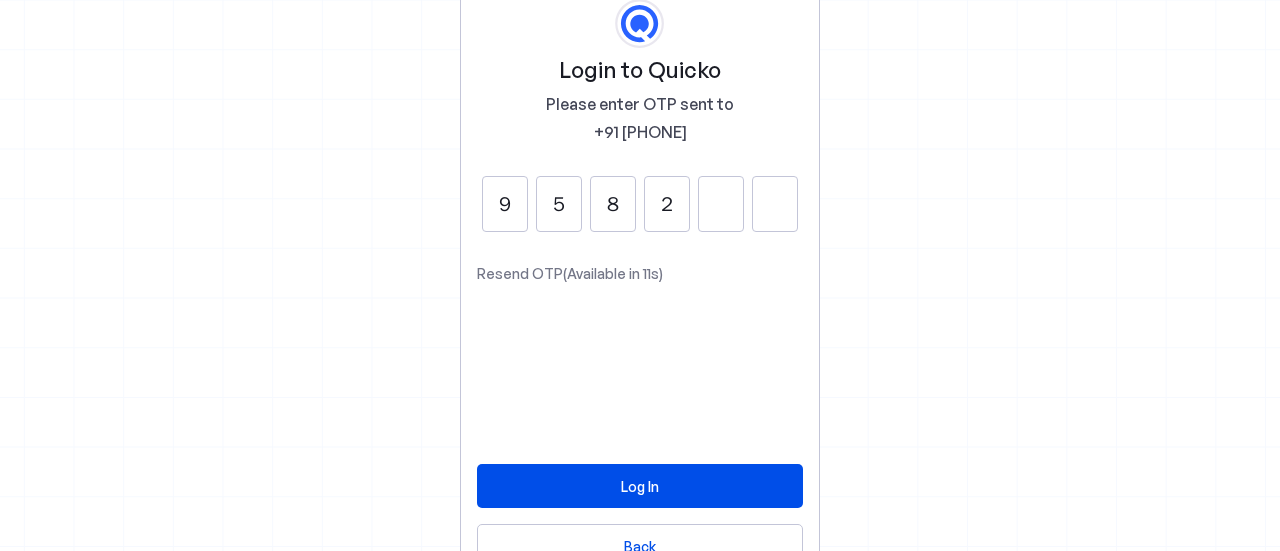 type on "2" 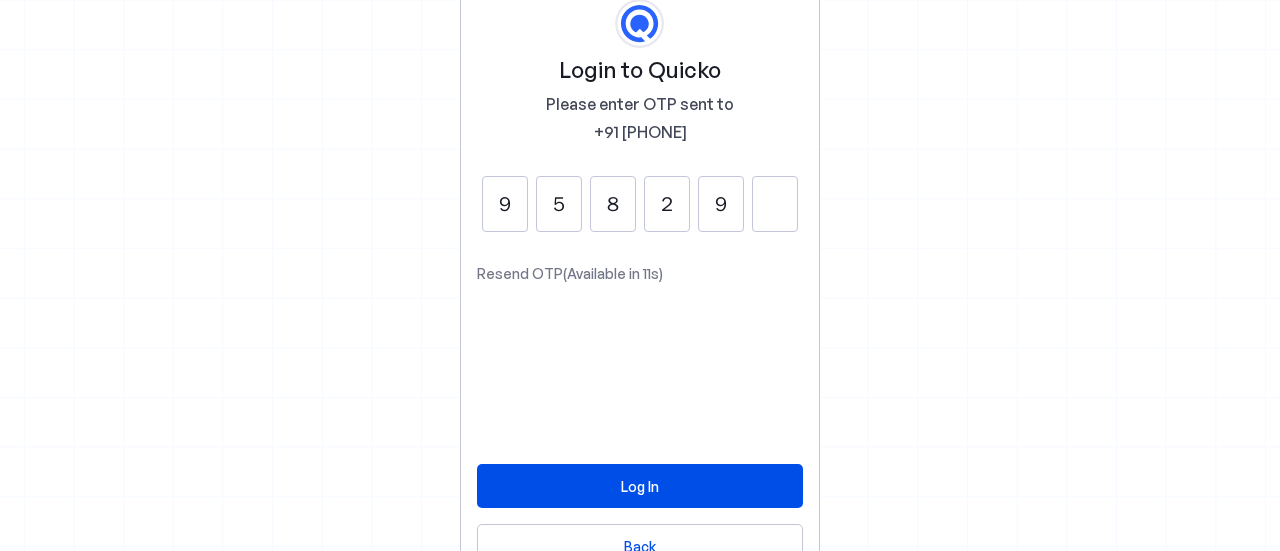 type on "9" 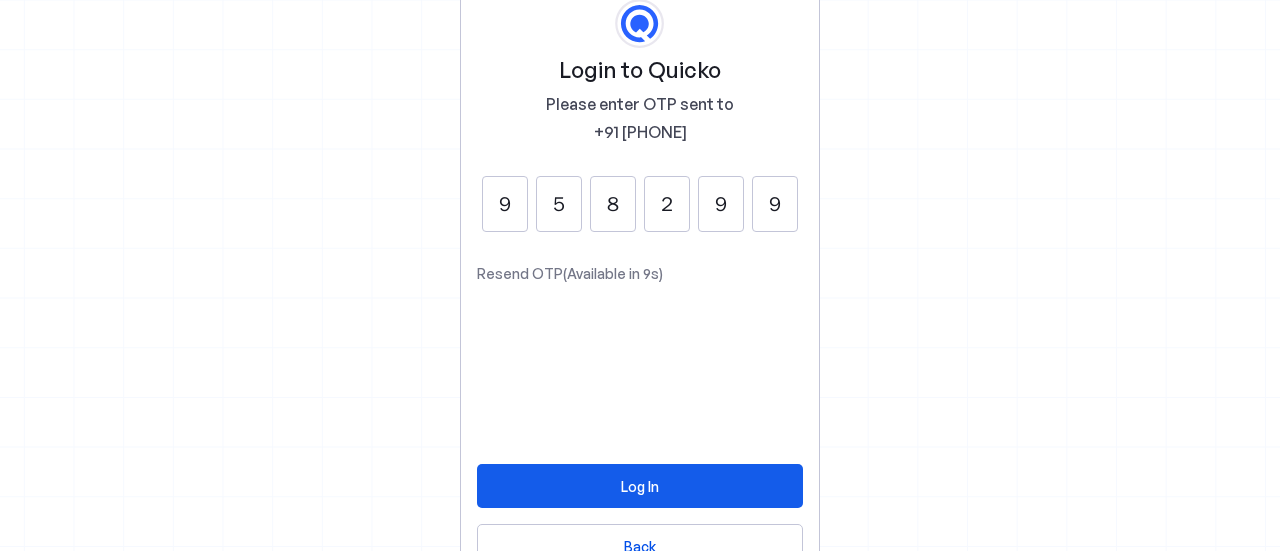type on "9" 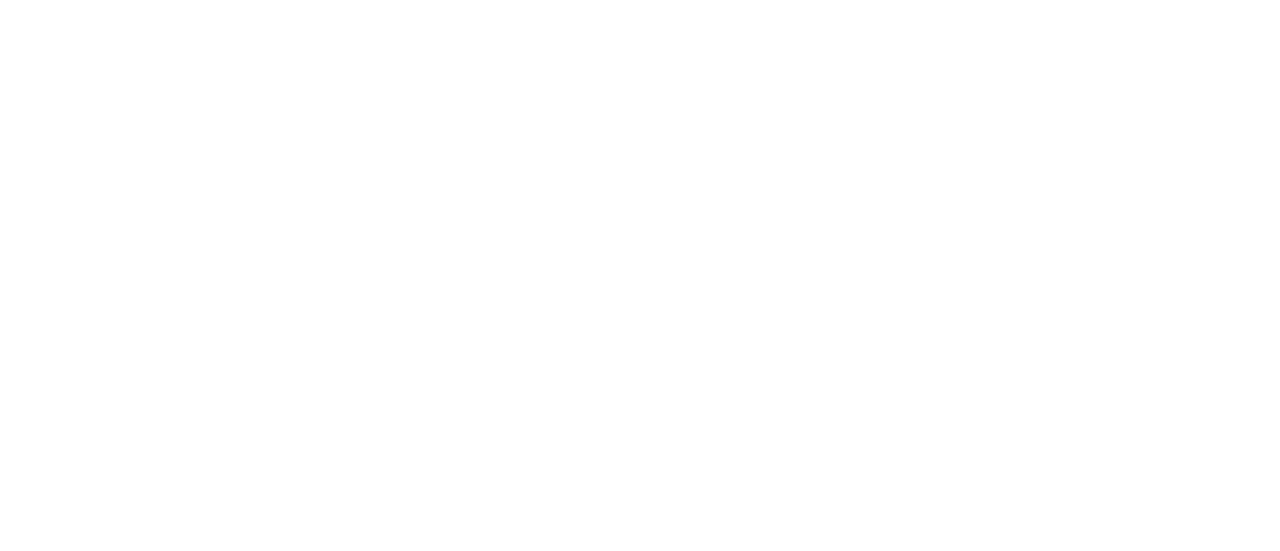 scroll, scrollTop: 0, scrollLeft: 0, axis: both 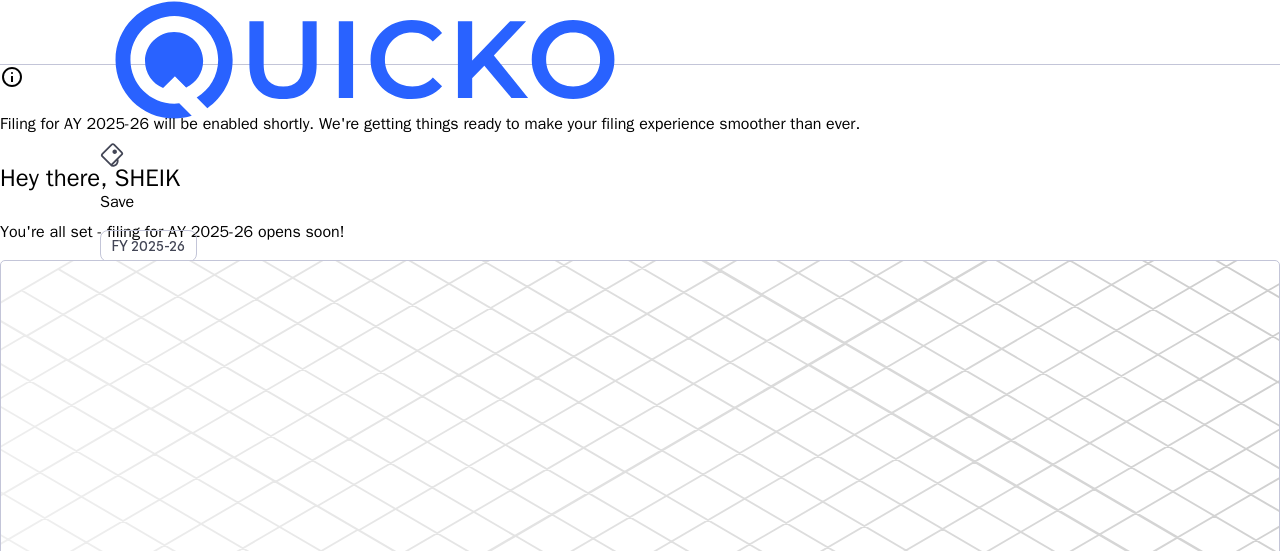 click at bounding box center [112, 155] 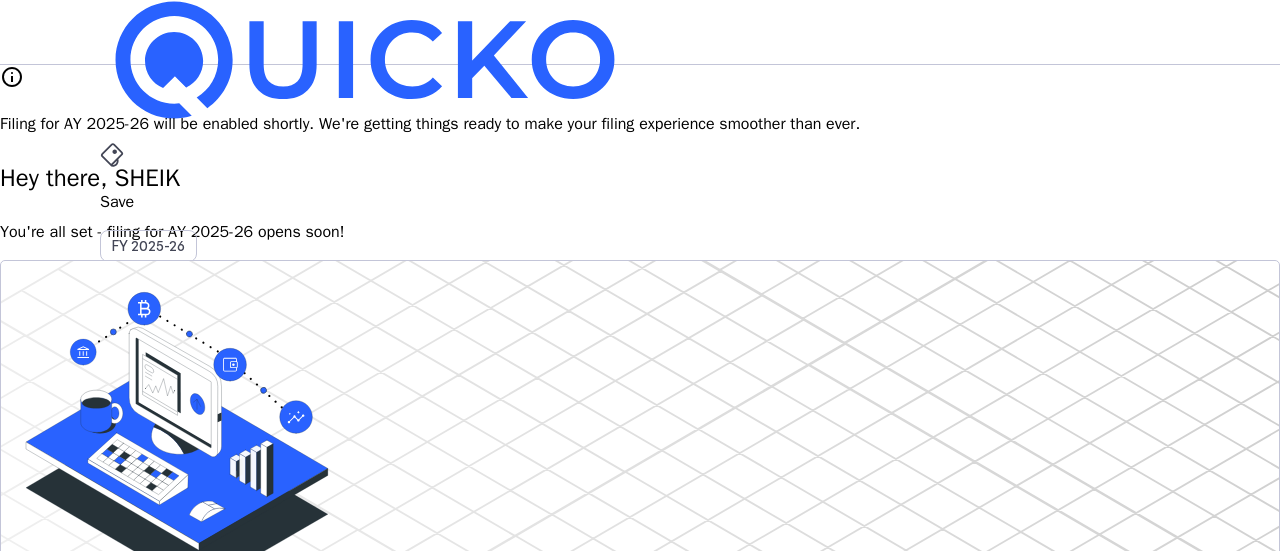 click on "AY 2025-26" at bounding box center (149, 452) 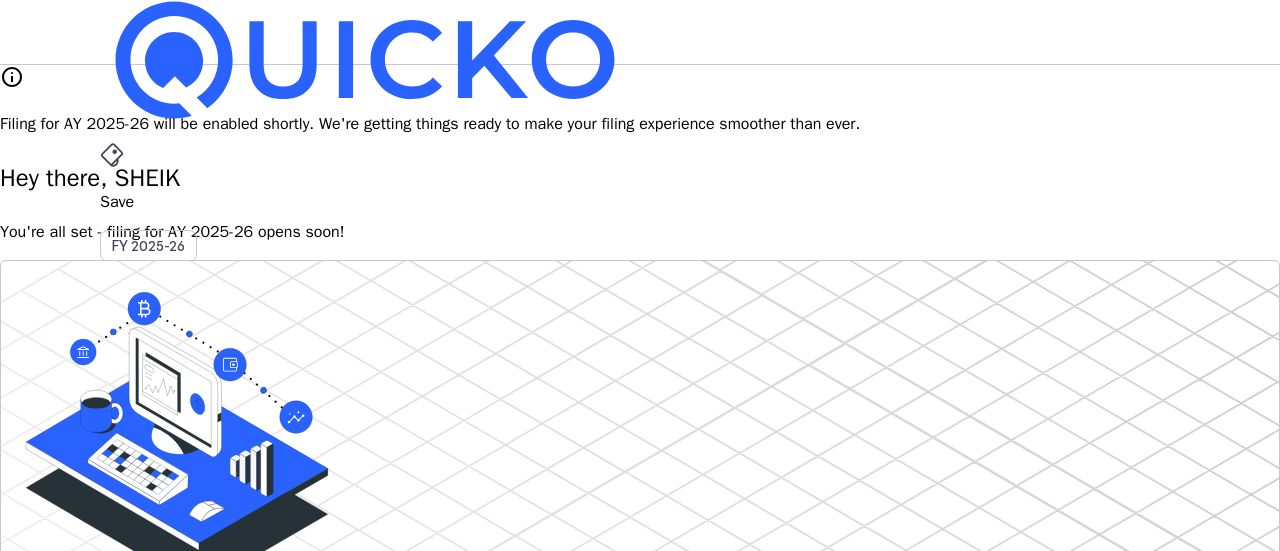 click on "AY 2025-26" at bounding box center (149, 452) 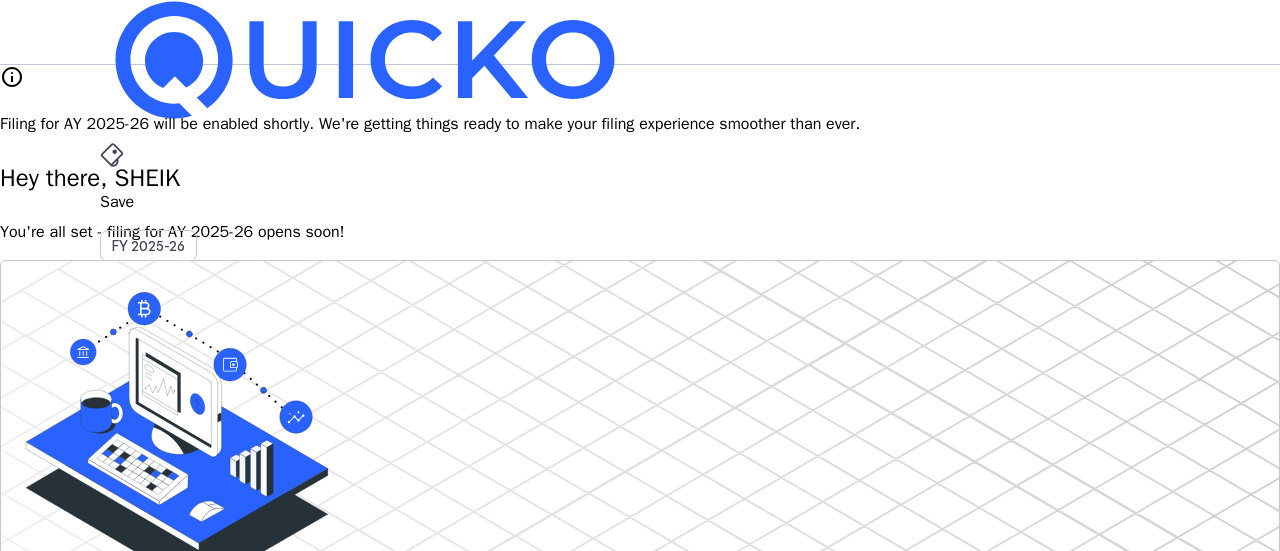 click on "AY 2025-26" at bounding box center [149, 452] 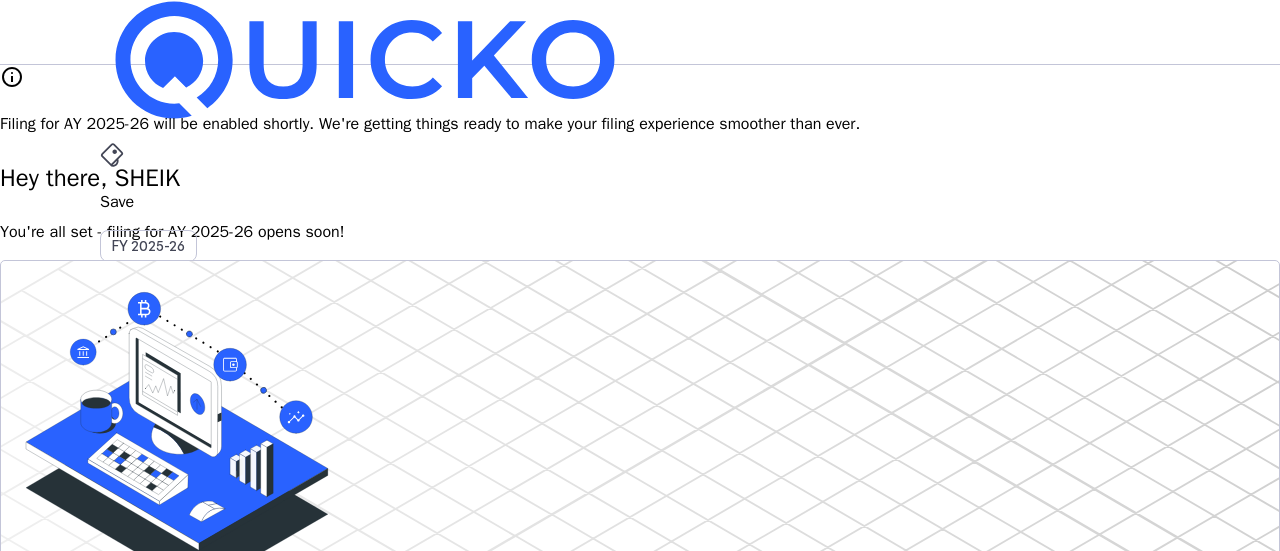 click at bounding box center [112, 155] 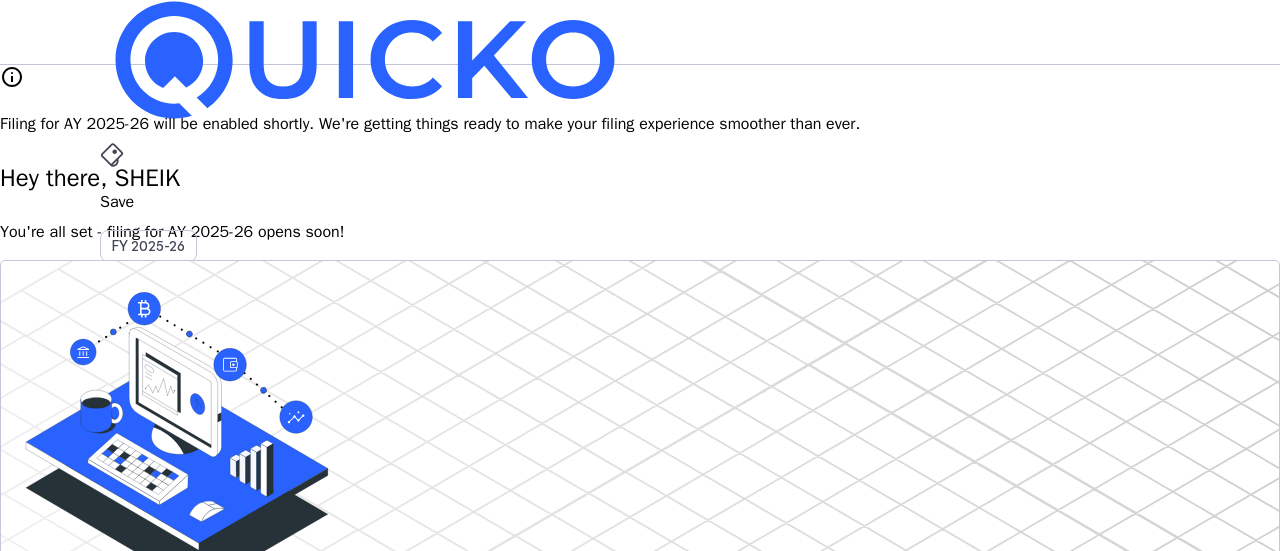 click on "More" at bounding box center (640, 496) 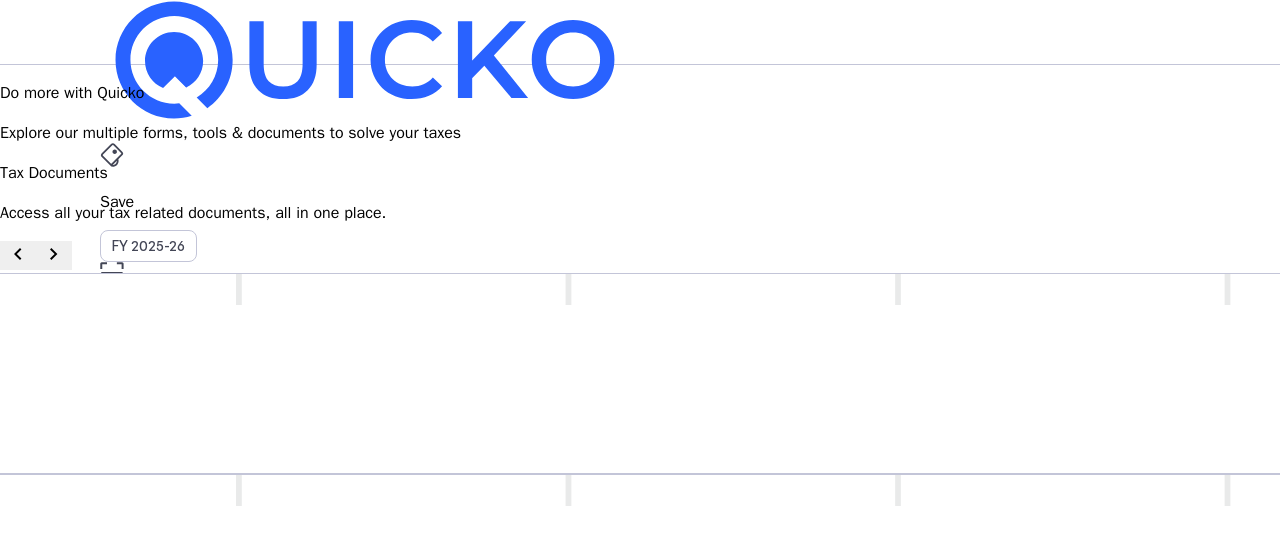 scroll, scrollTop: 400, scrollLeft: 0, axis: vertical 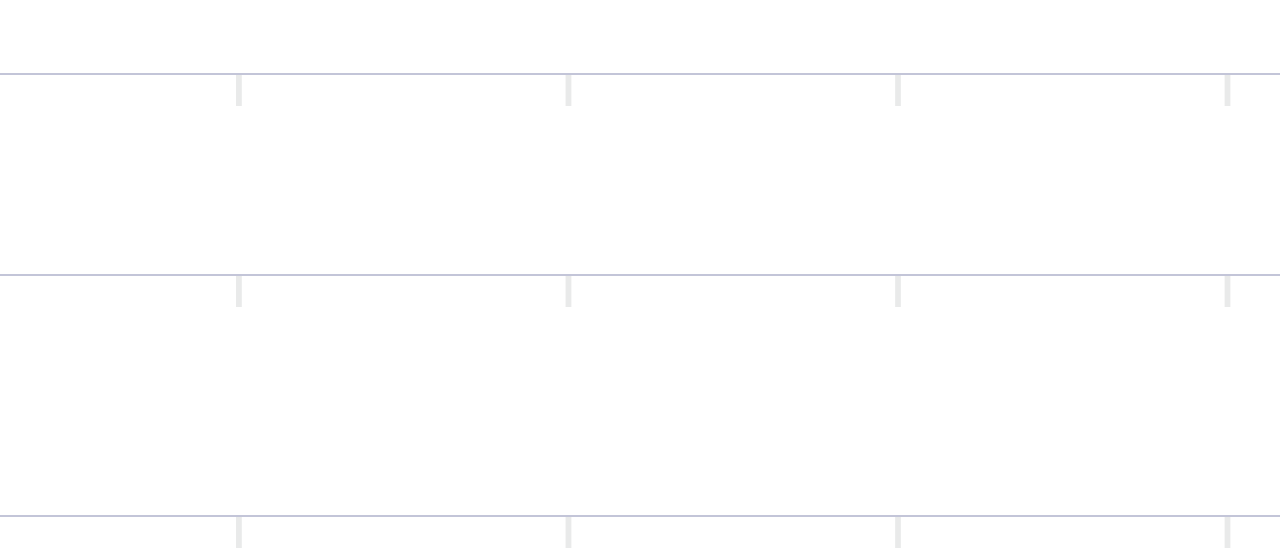 click on "Income Tax Return (ITR)" at bounding box center (900, 576) 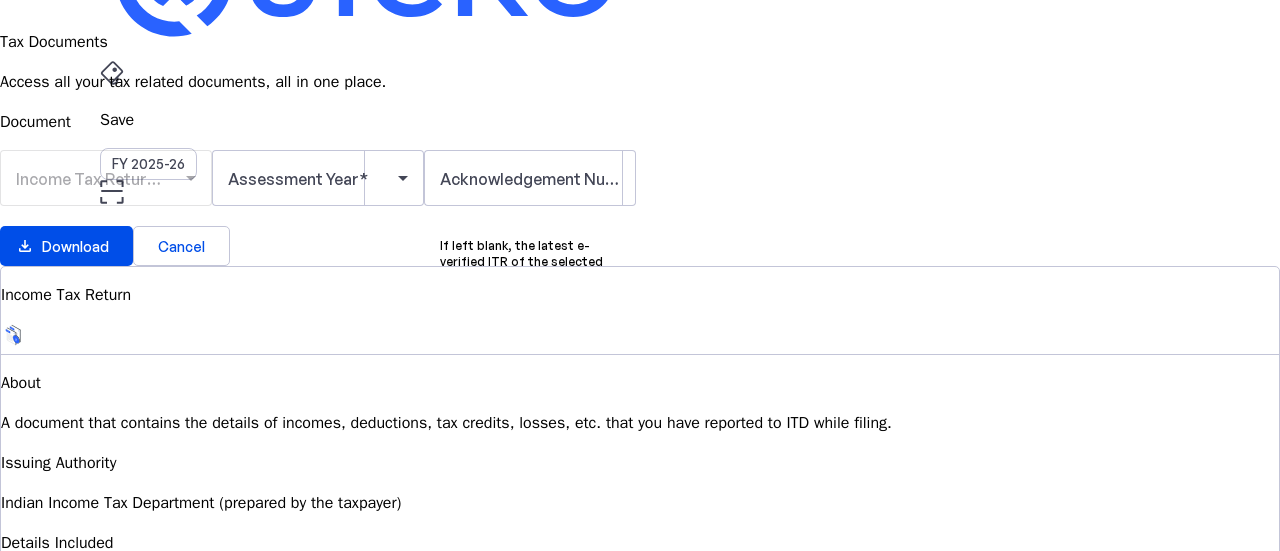 scroll, scrollTop: 200, scrollLeft: 0, axis: vertical 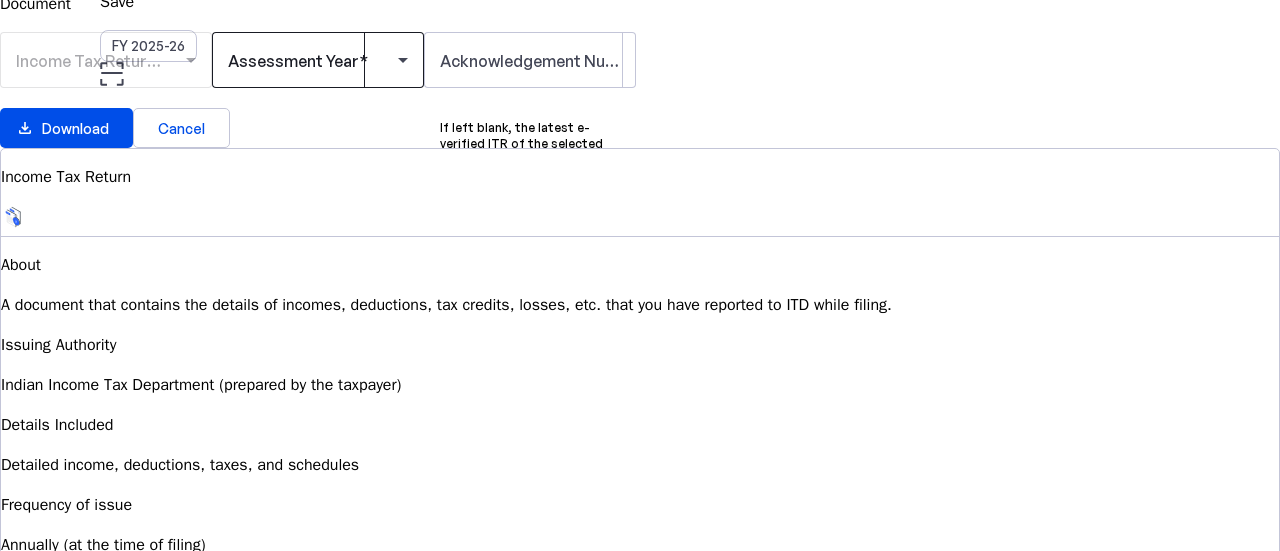 click at bounding box center [313, 60] 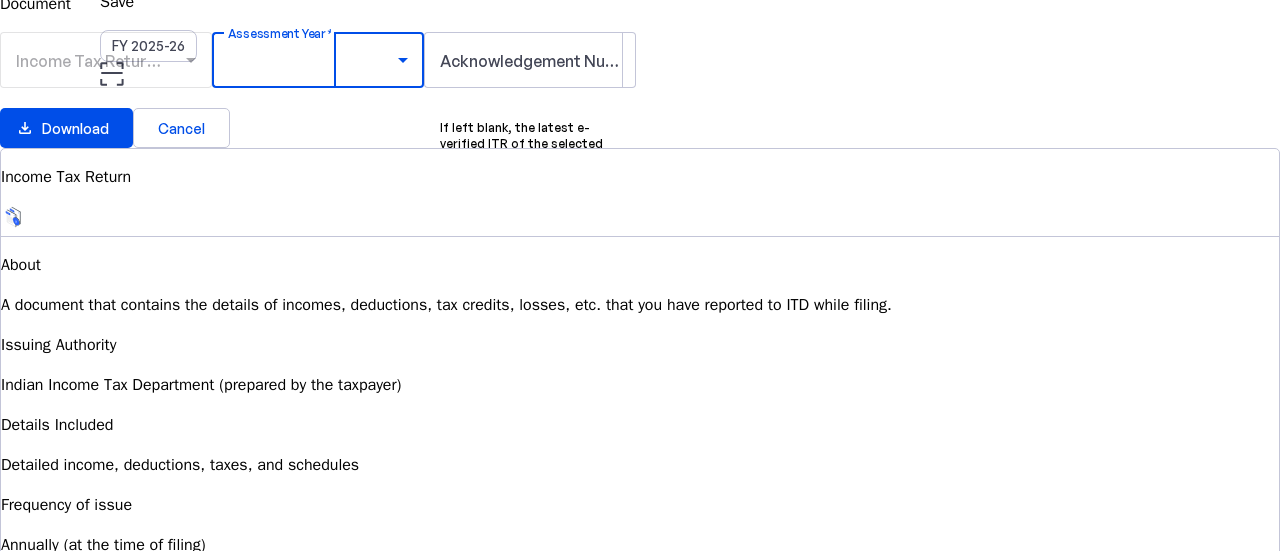 click on "AY 2024-25" at bounding box center (309, 837) 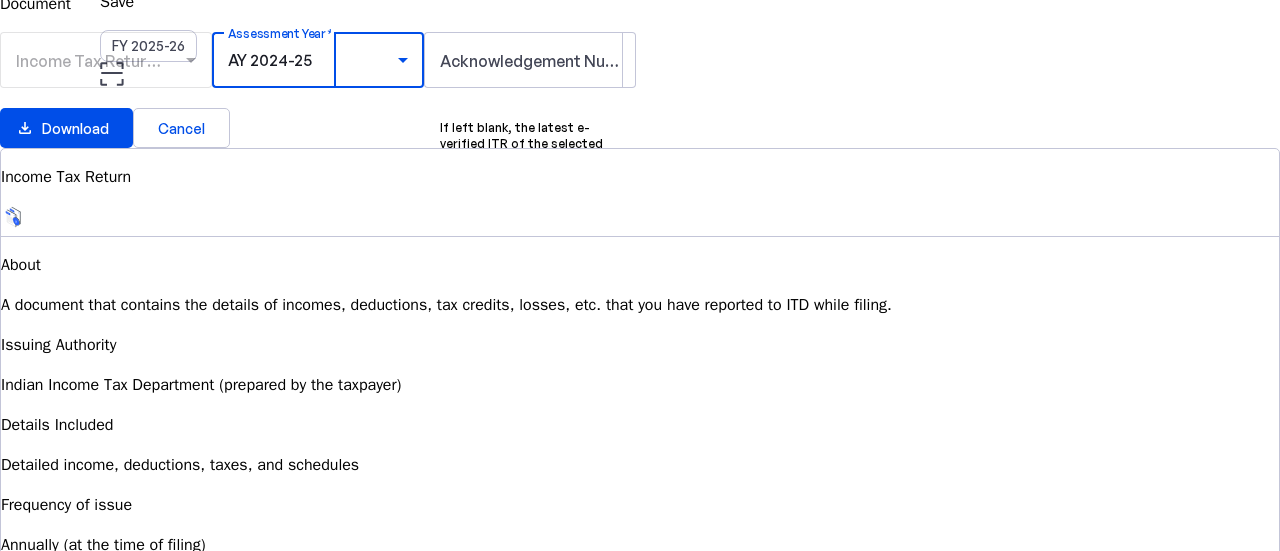 scroll, scrollTop: 100, scrollLeft: 0, axis: vertical 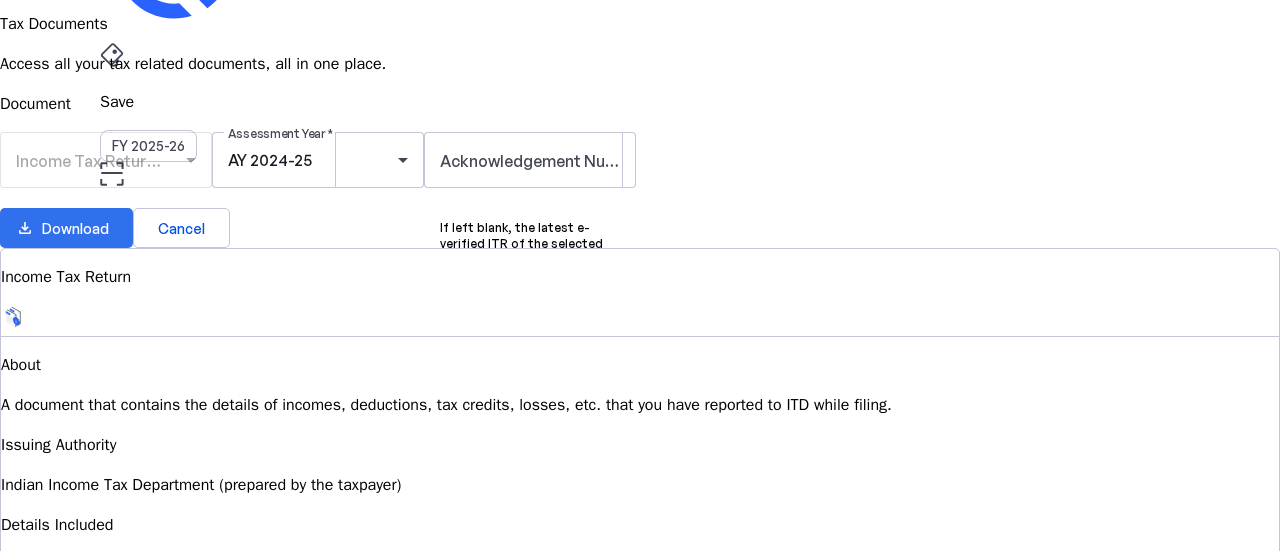 click on "Download" at bounding box center (75, 228) 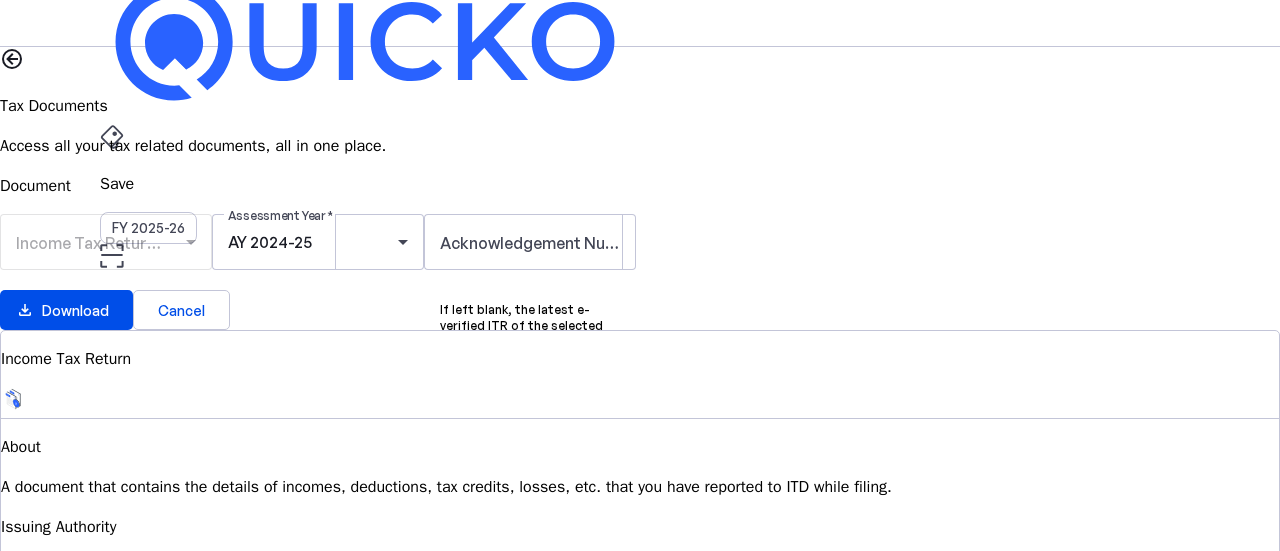 scroll, scrollTop: 0, scrollLeft: 0, axis: both 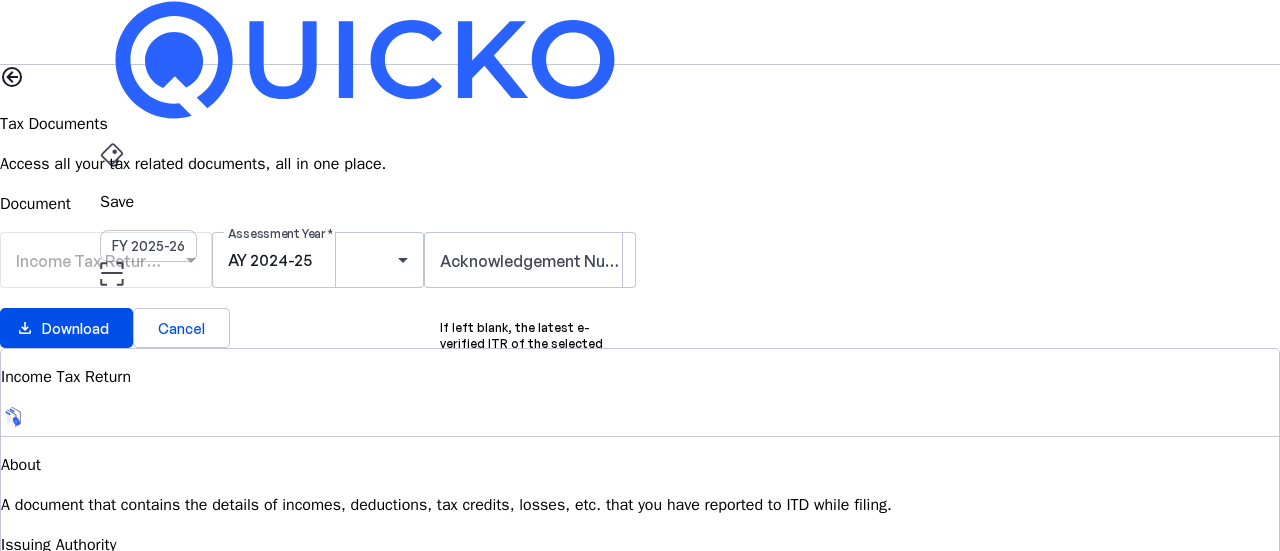 click on "arrow_drop_down" at bounding box center (112, 536) 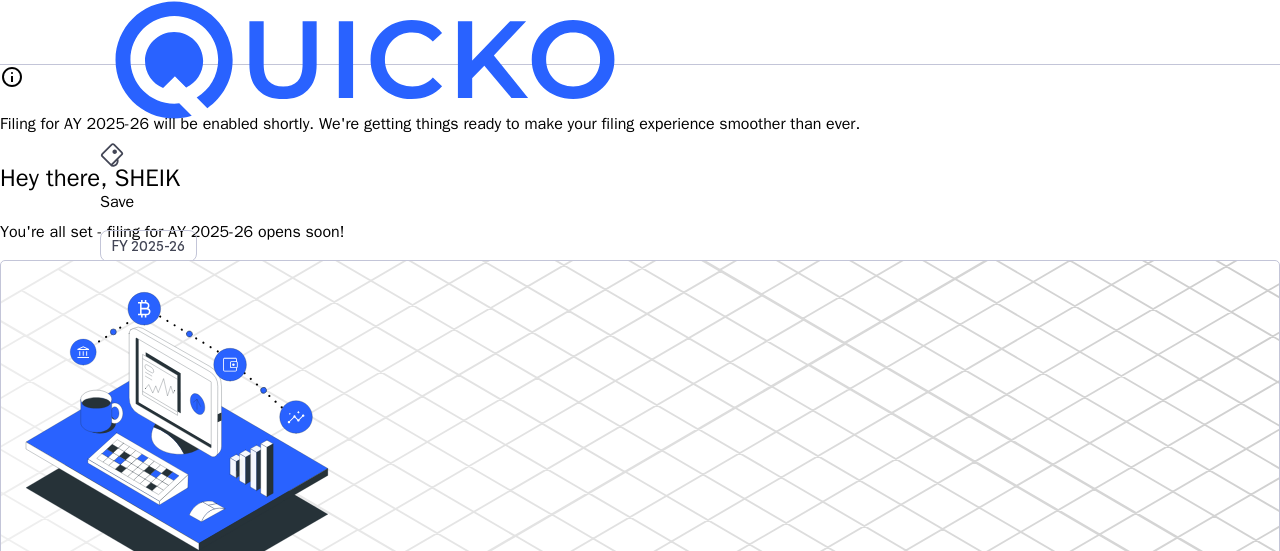 click on "File AY 2025-26" at bounding box center [640, 202] 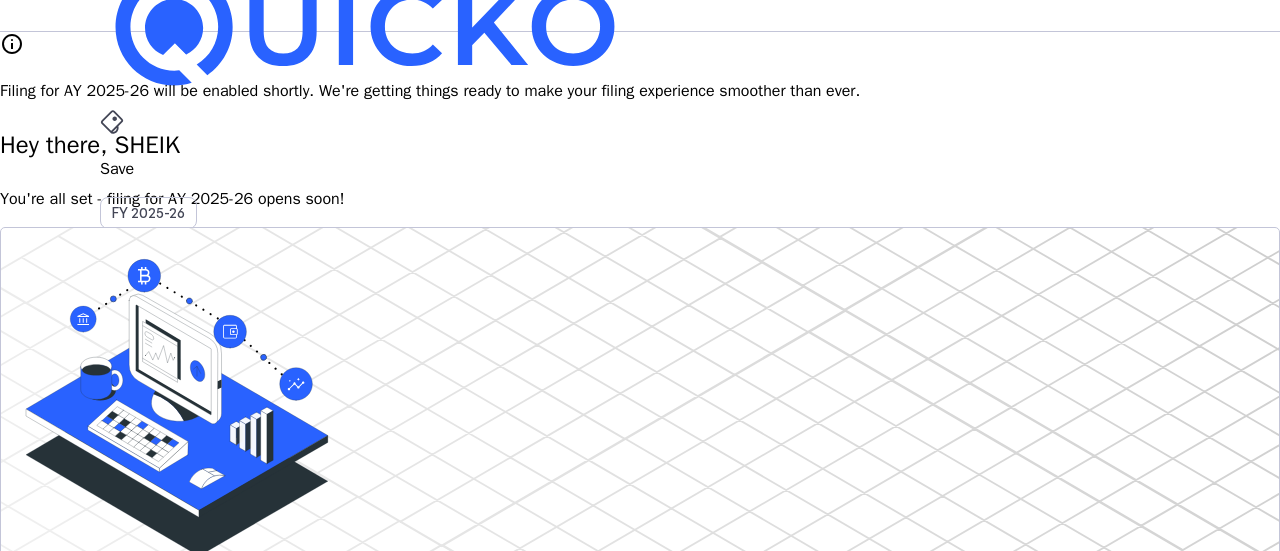 scroll, scrollTop: 0, scrollLeft: 0, axis: both 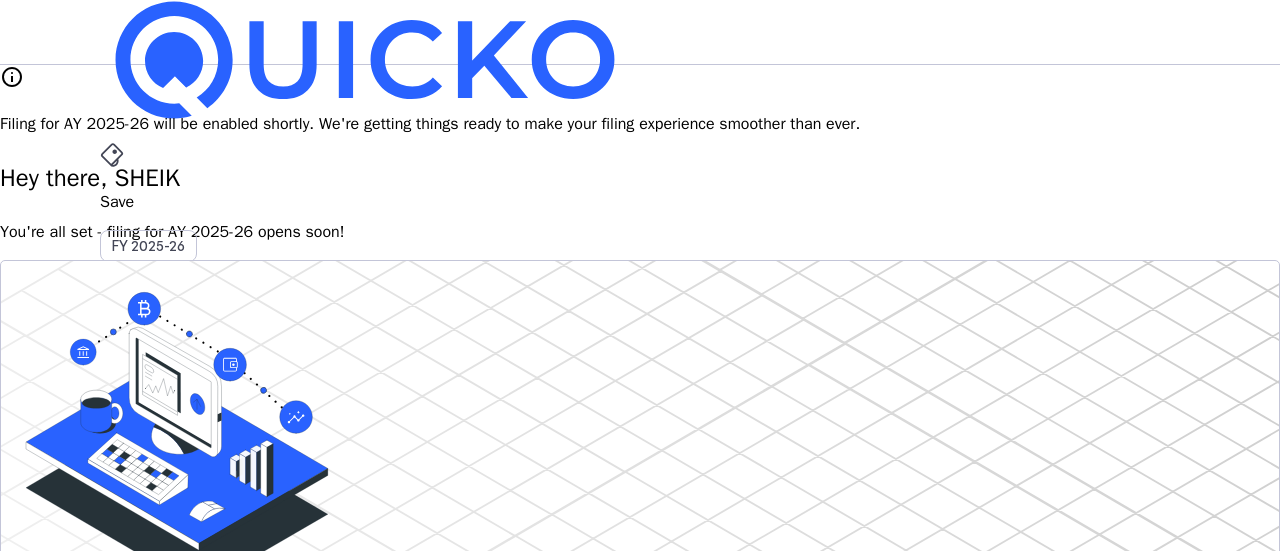 click on "Save" at bounding box center [640, 202] 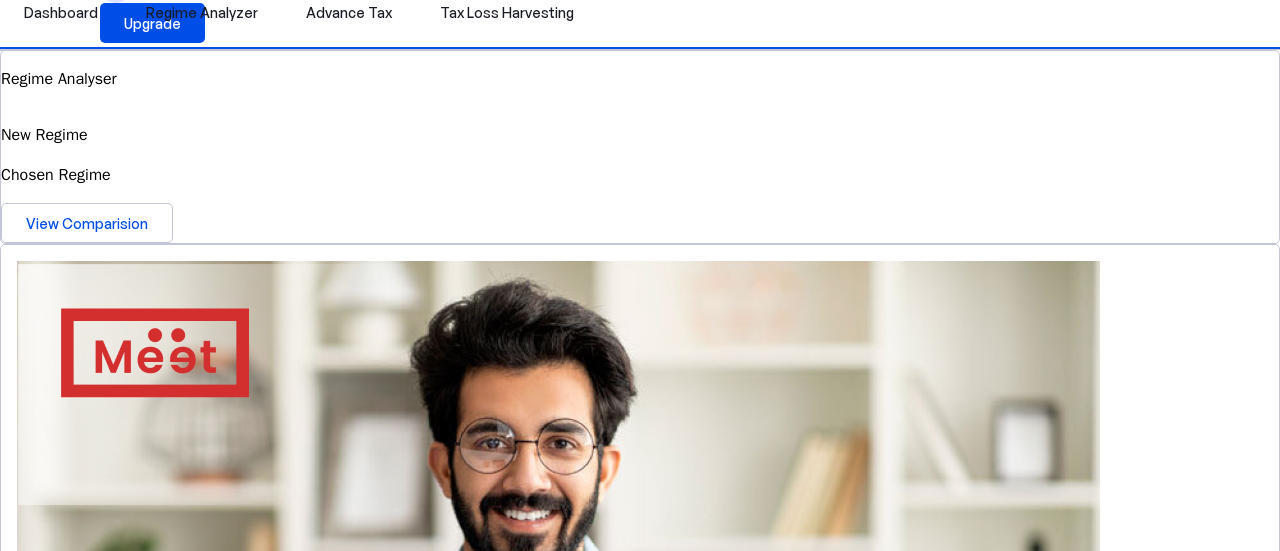 scroll, scrollTop: 0, scrollLeft: 0, axis: both 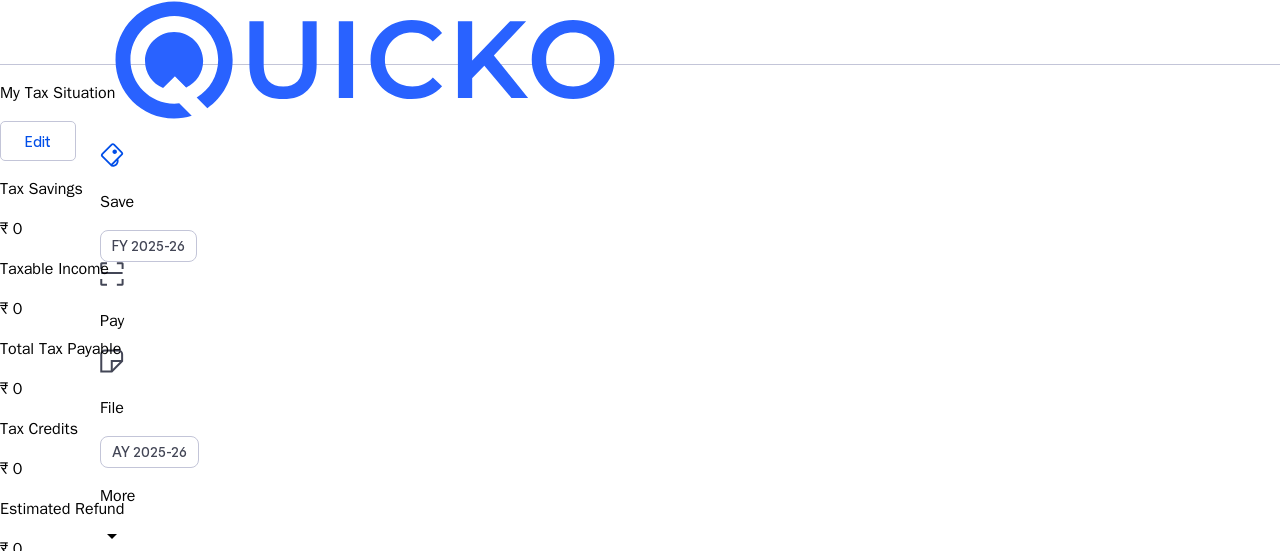 click on "Advance Tax" at bounding box center [349, 613] 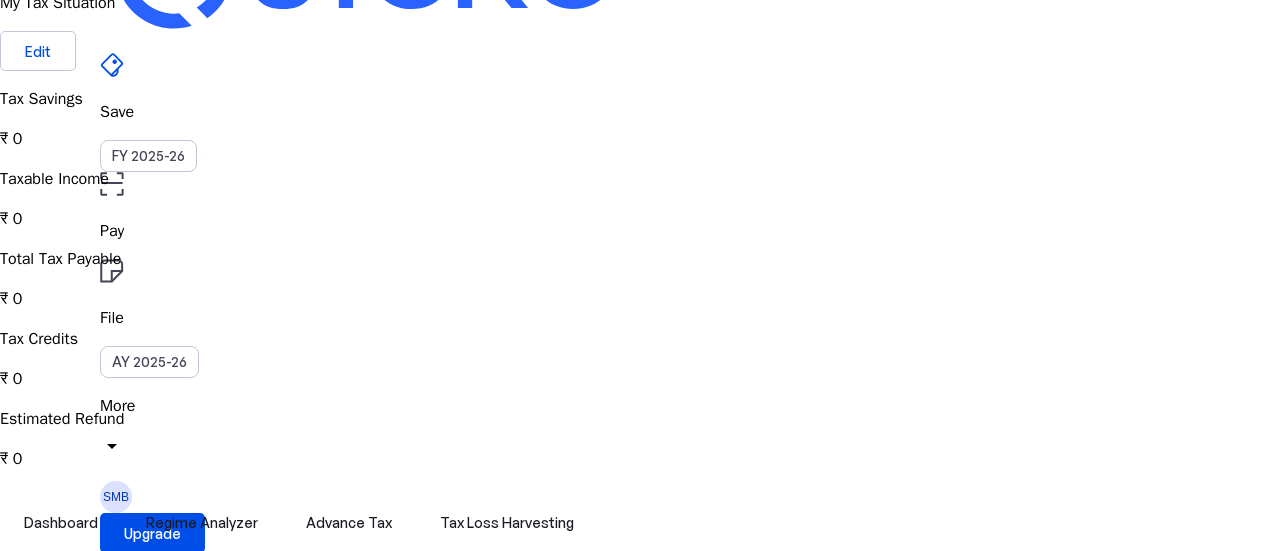 scroll, scrollTop: 0, scrollLeft: 0, axis: both 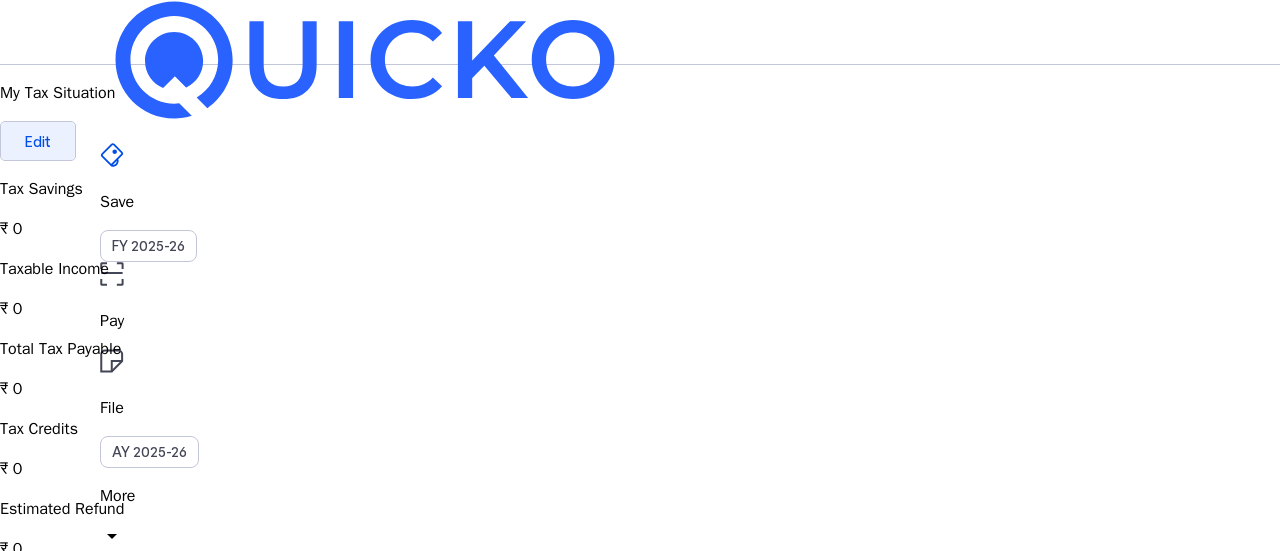 click at bounding box center (38, 141) 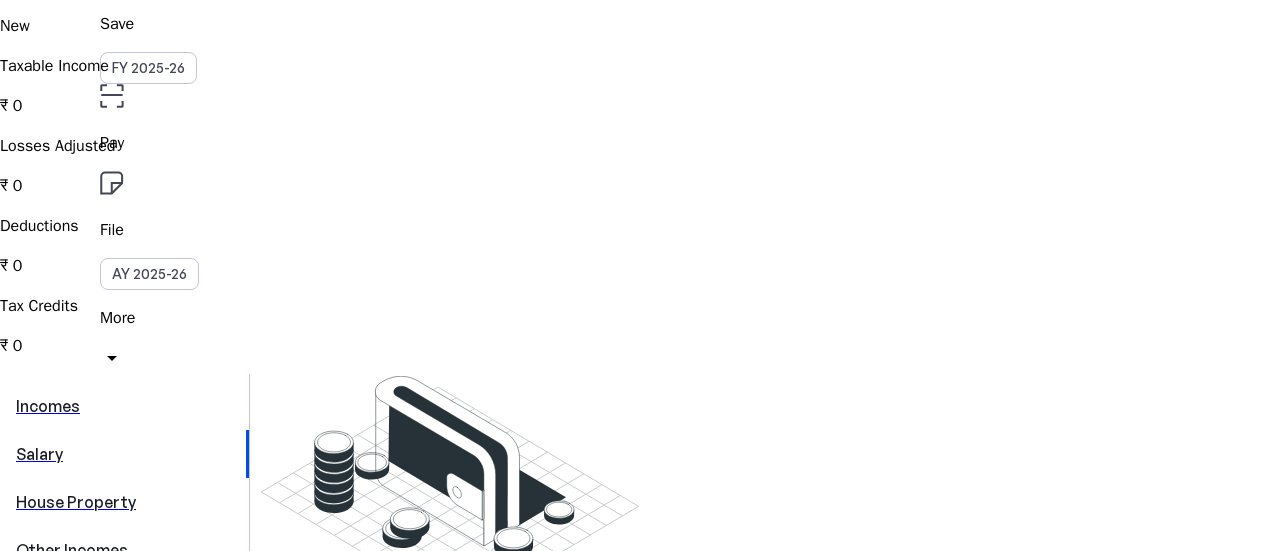 scroll, scrollTop: 300, scrollLeft: 0, axis: vertical 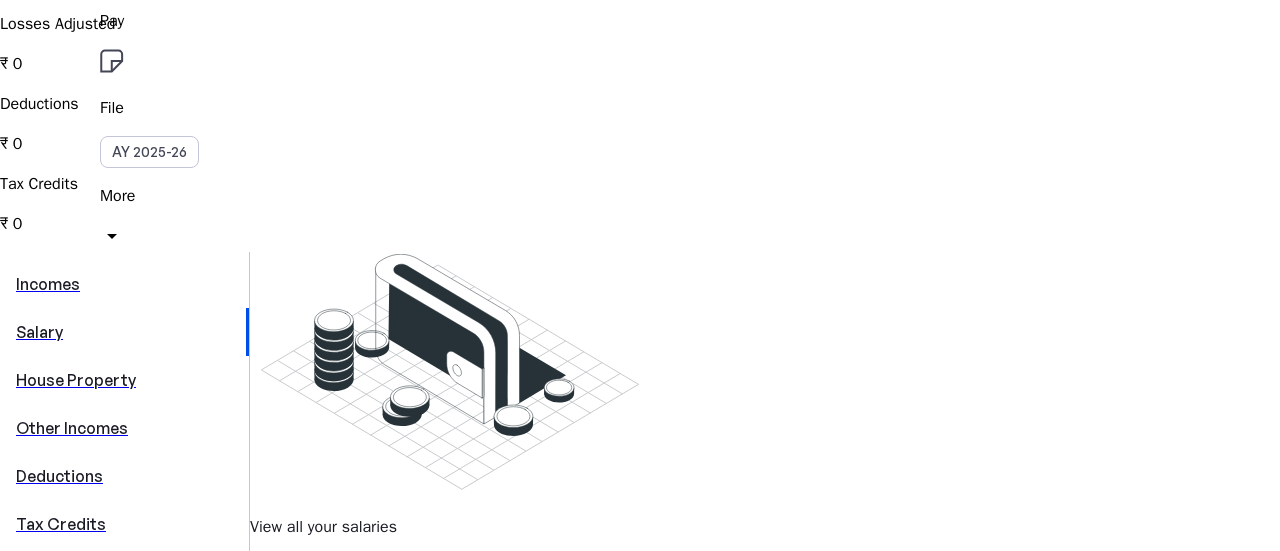 click on "Losses" at bounding box center (124, 572) 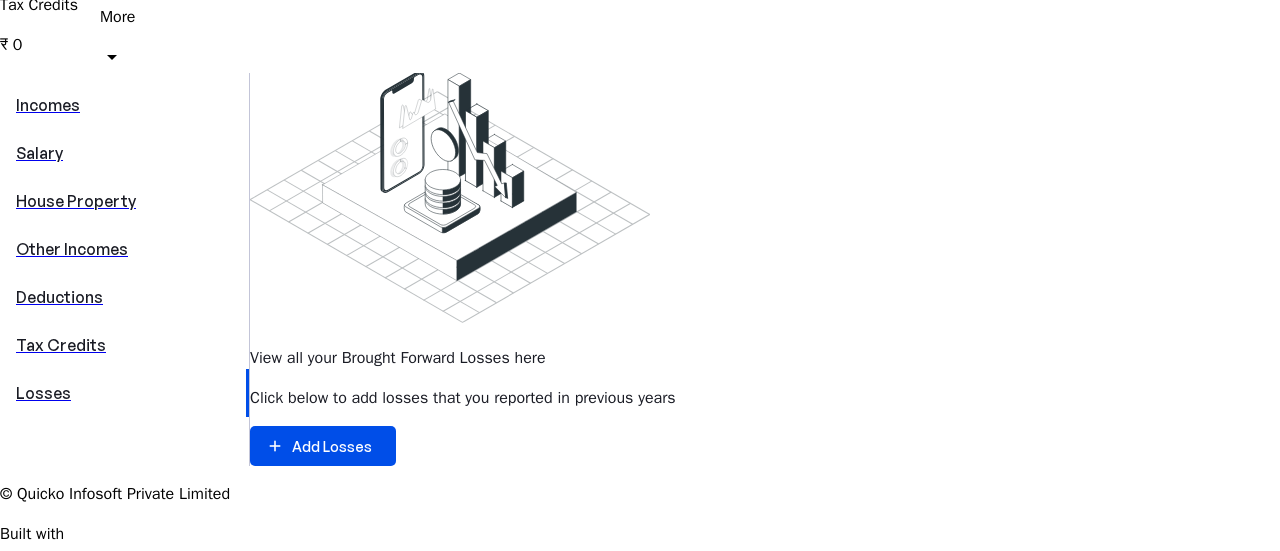 scroll, scrollTop: 500, scrollLeft: 0, axis: vertical 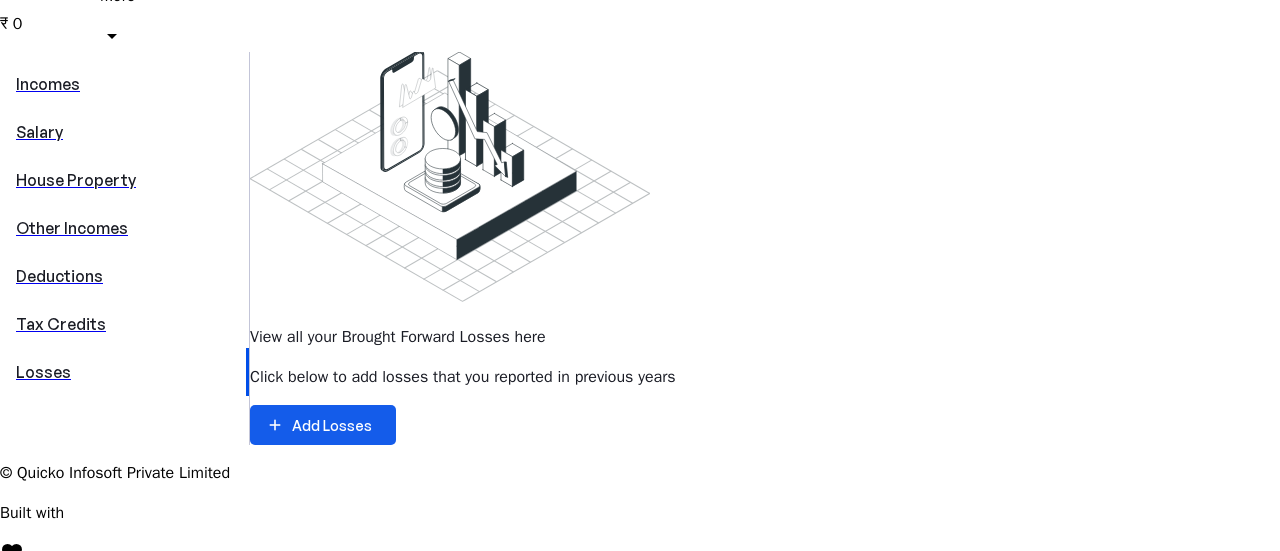 click at bounding box center [323, 425] 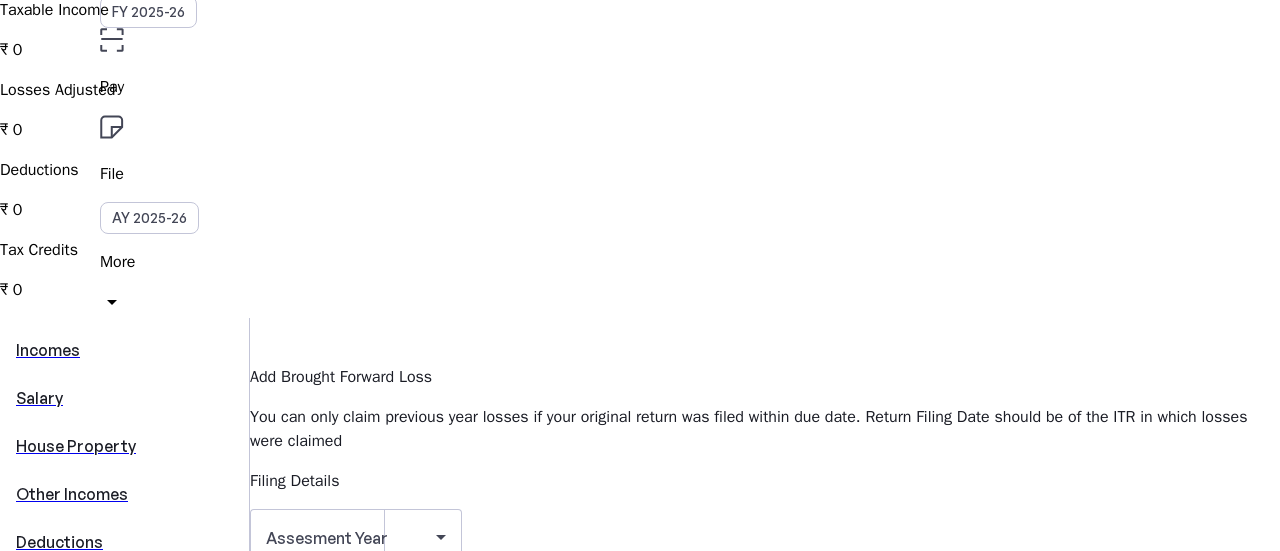 scroll, scrollTop: 268, scrollLeft: 0, axis: vertical 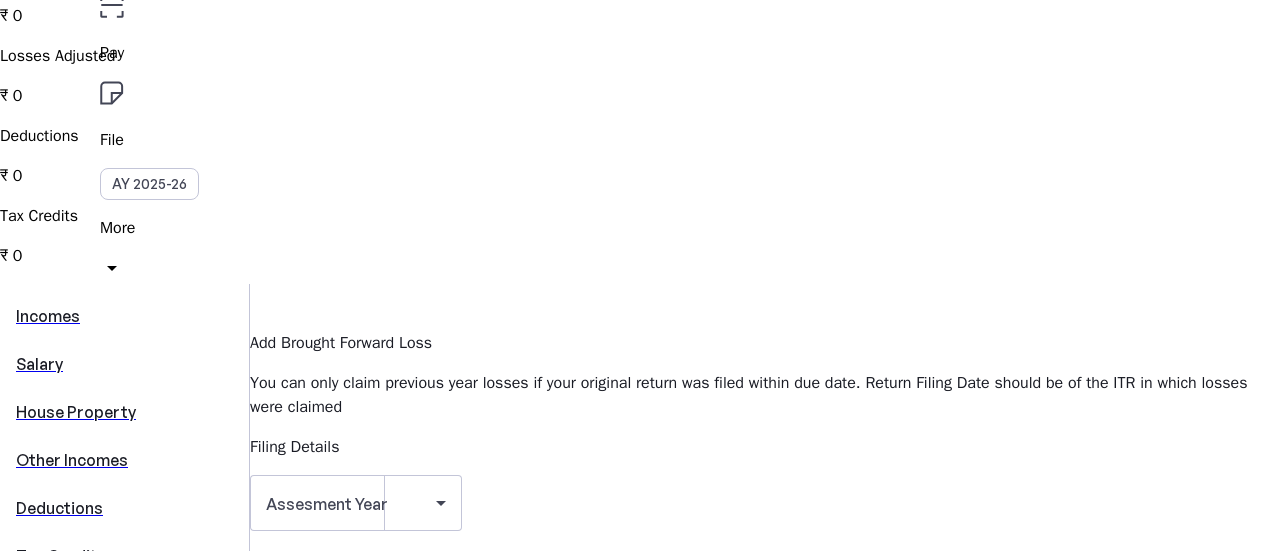 click on "Other Incomes" at bounding box center (124, 460) 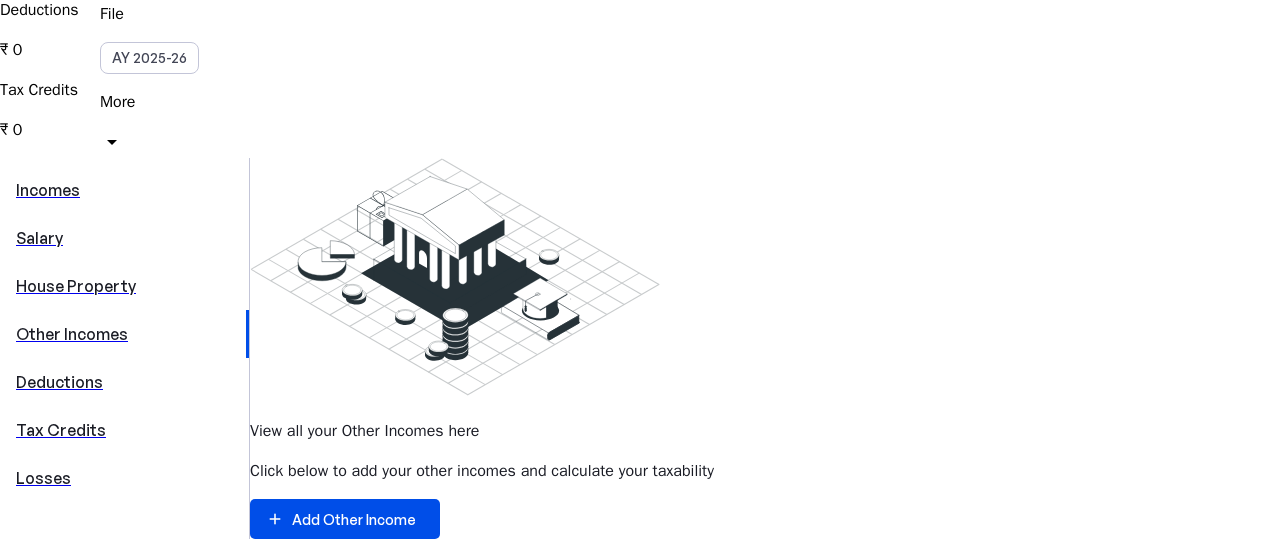 scroll, scrollTop: 400, scrollLeft: 0, axis: vertical 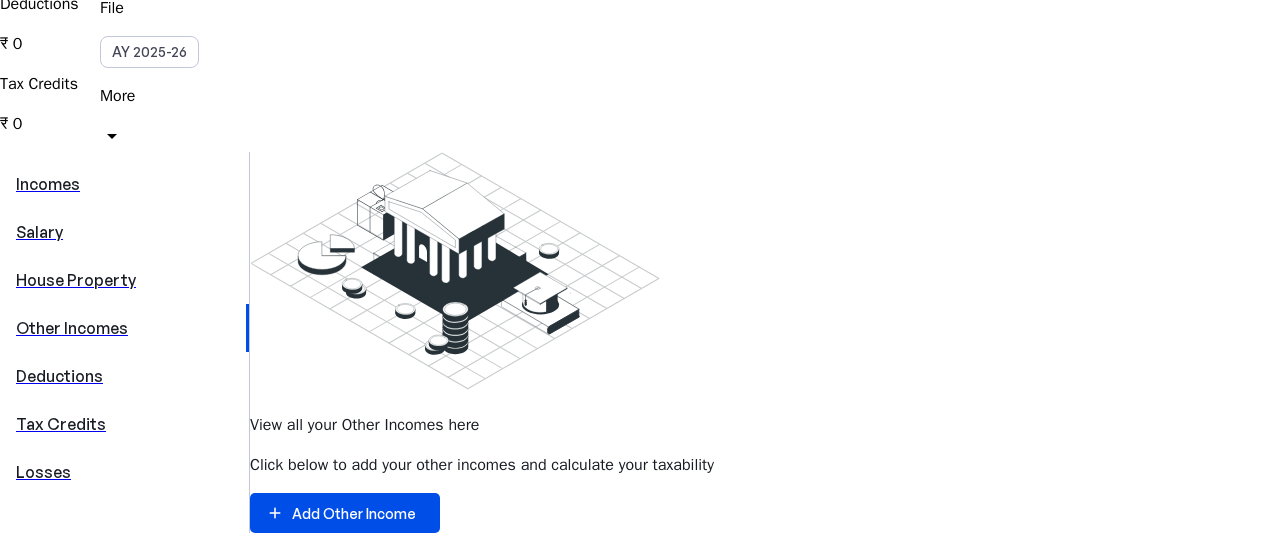 click on "Tax Credits" at bounding box center [124, 424] 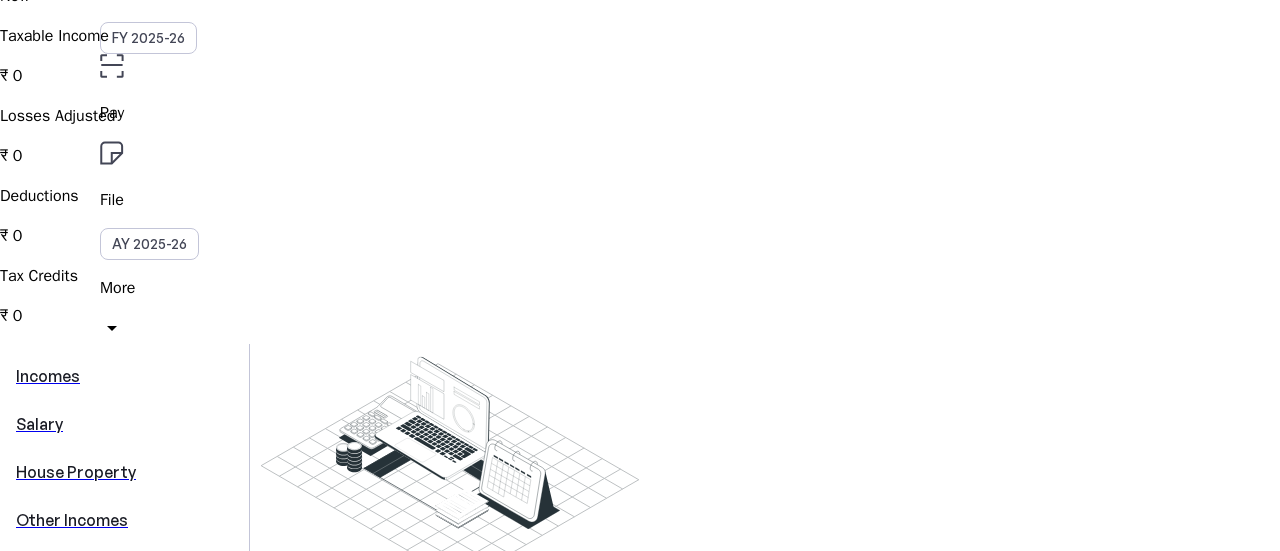 scroll, scrollTop: 300, scrollLeft: 0, axis: vertical 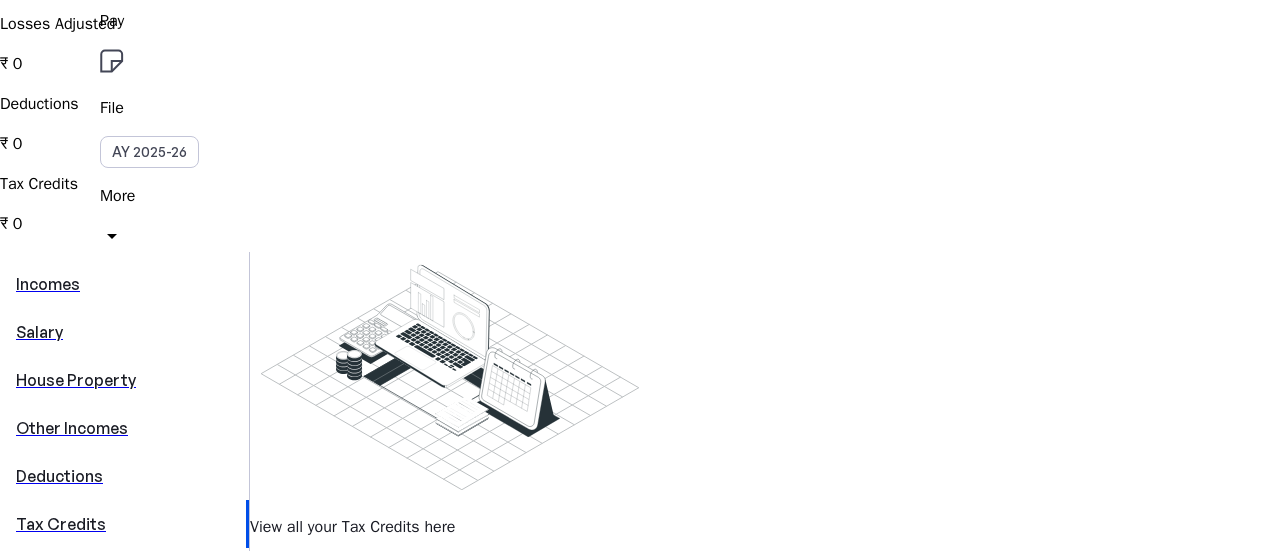 click on "Deductions" at bounding box center (124, 476) 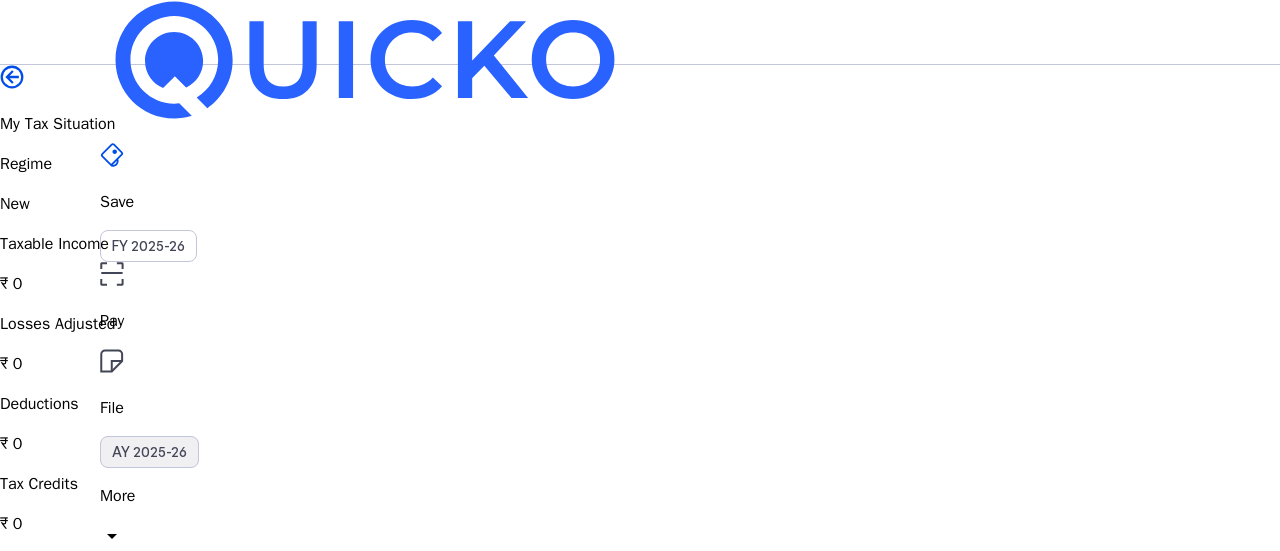 click on "AY 2025-26" at bounding box center (149, 452) 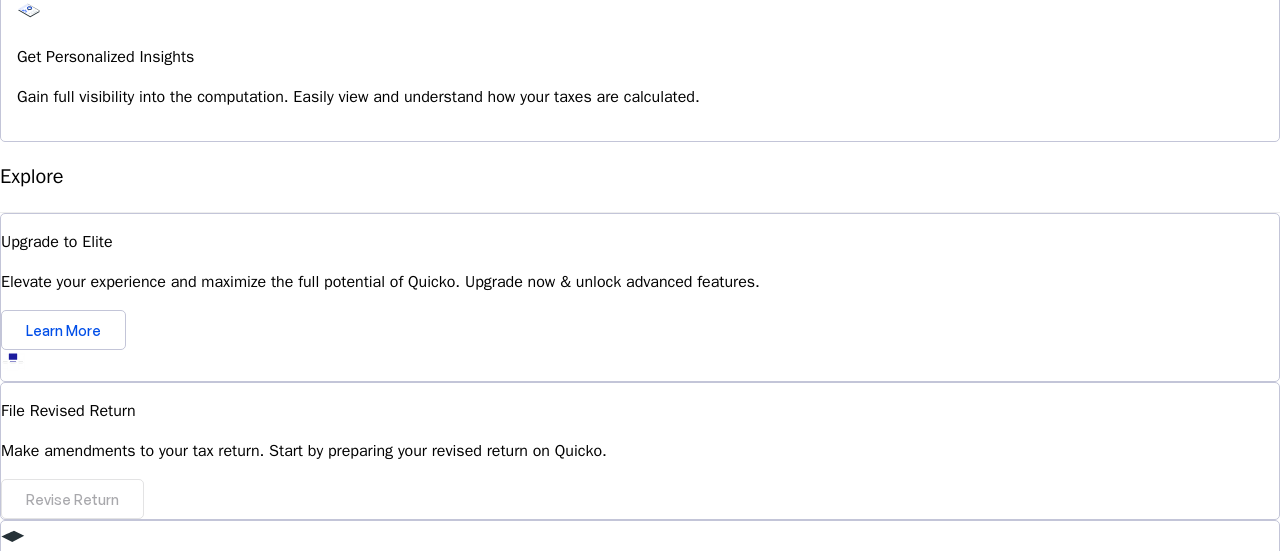 scroll, scrollTop: 1953, scrollLeft: 0, axis: vertical 